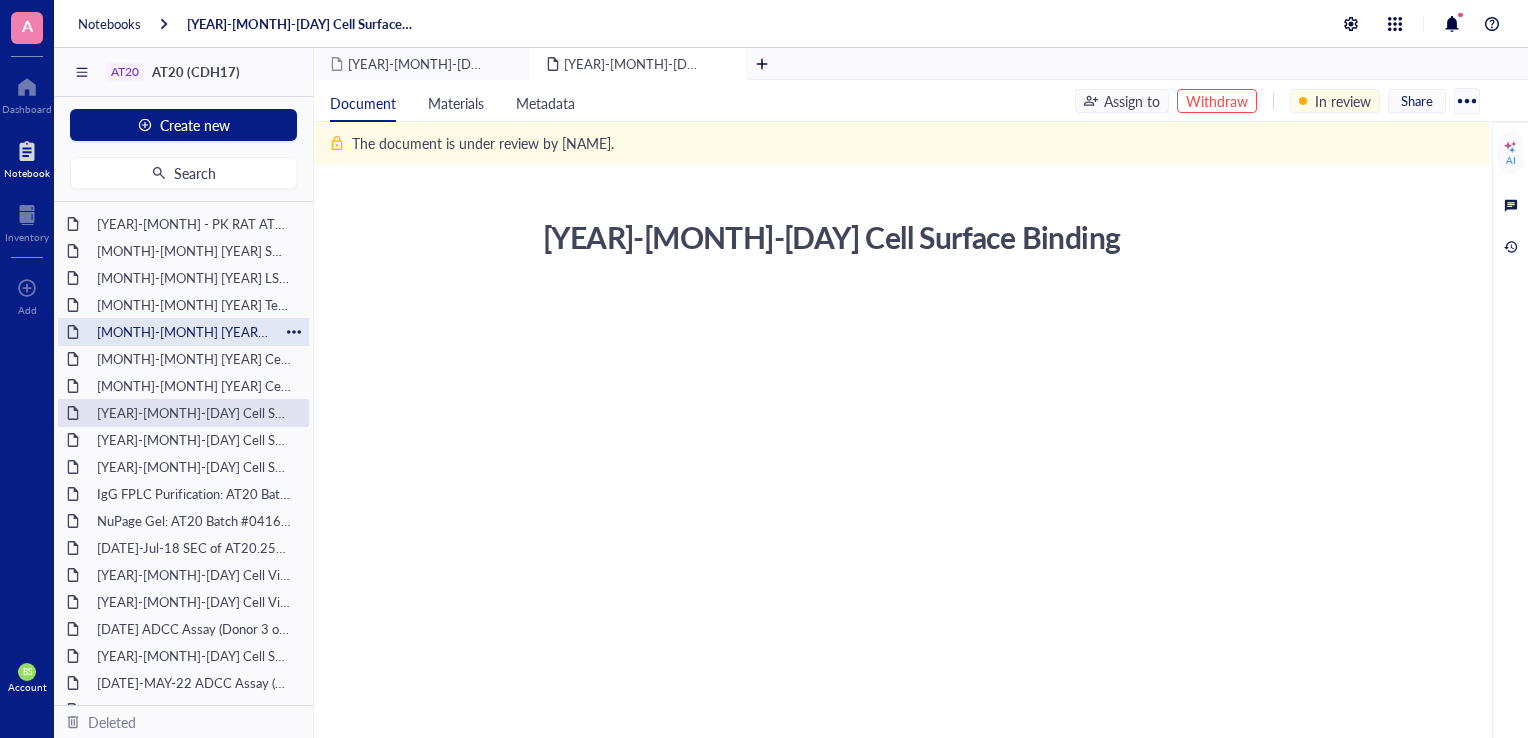 scroll, scrollTop: 0, scrollLeft: 0, axis: both 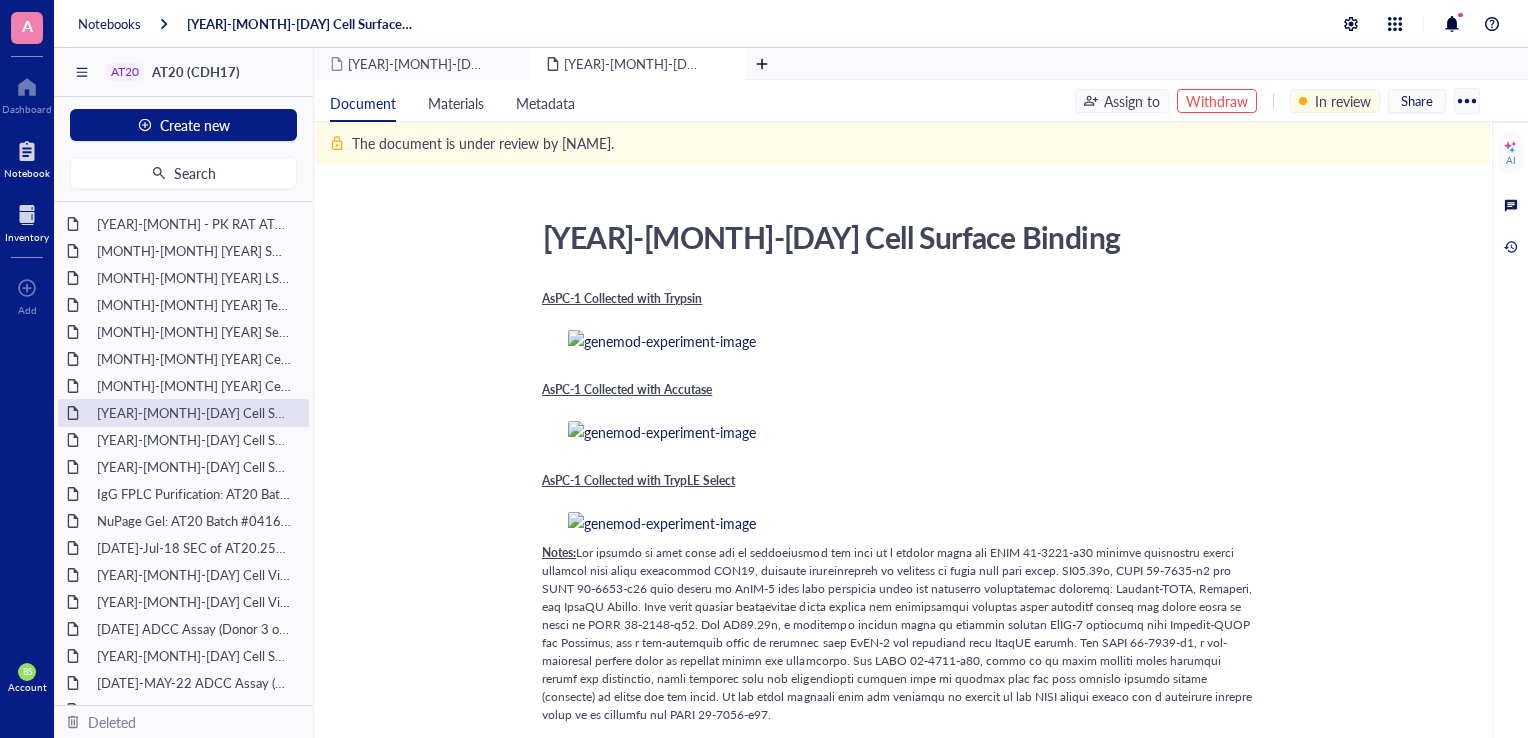 click at bounding box center (27, 215) 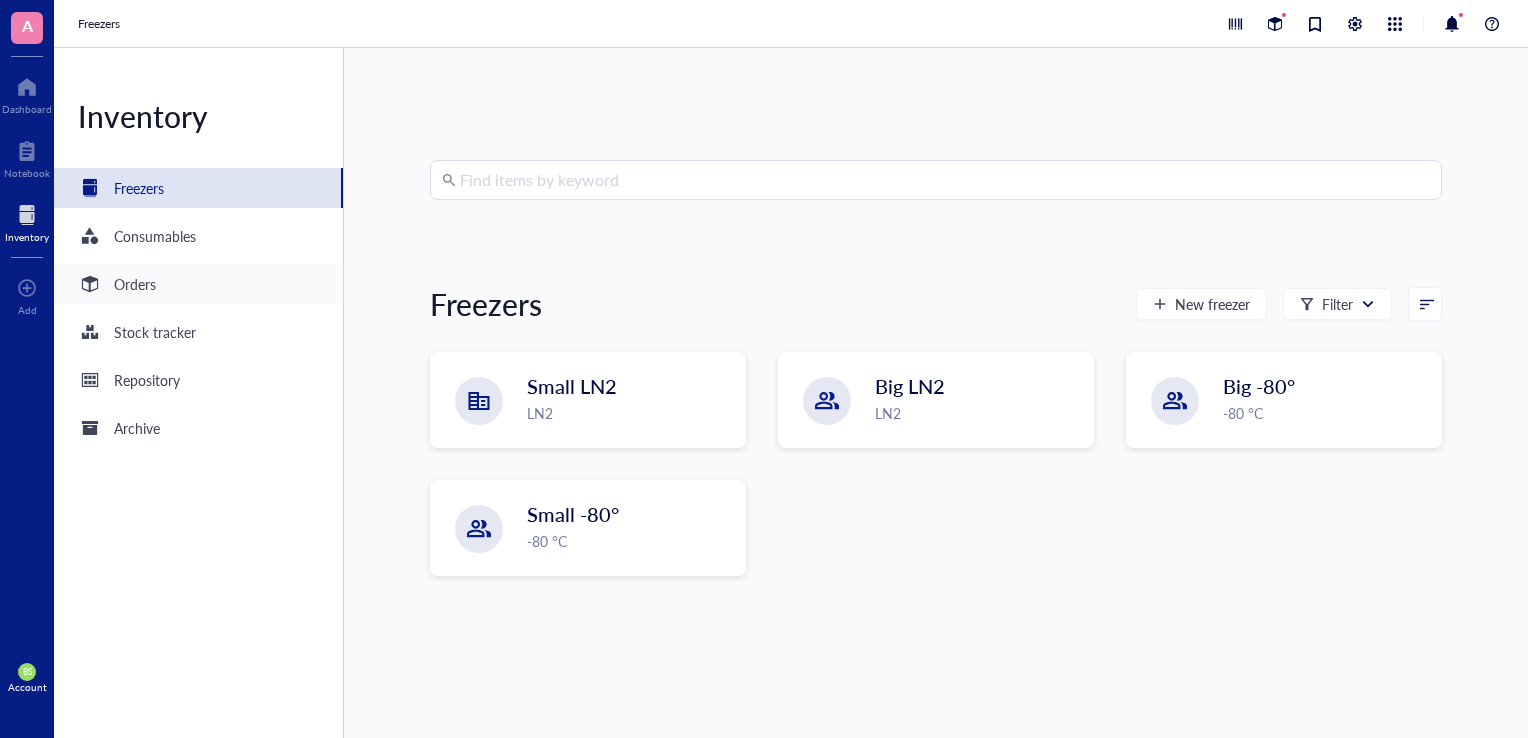 click on "Orders" at bounding box center [135, 284] 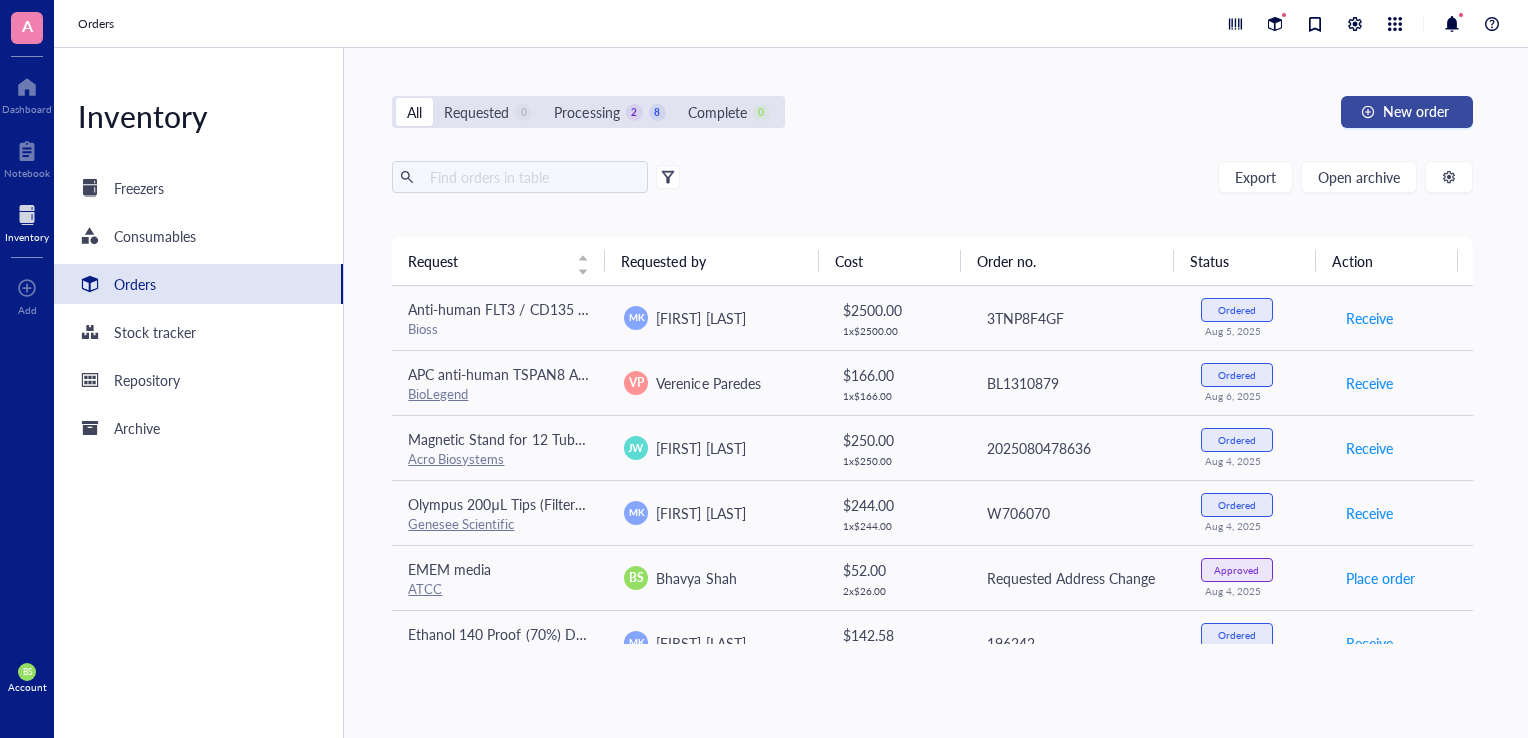 click on "New order" at bounding box center [1407, 112] 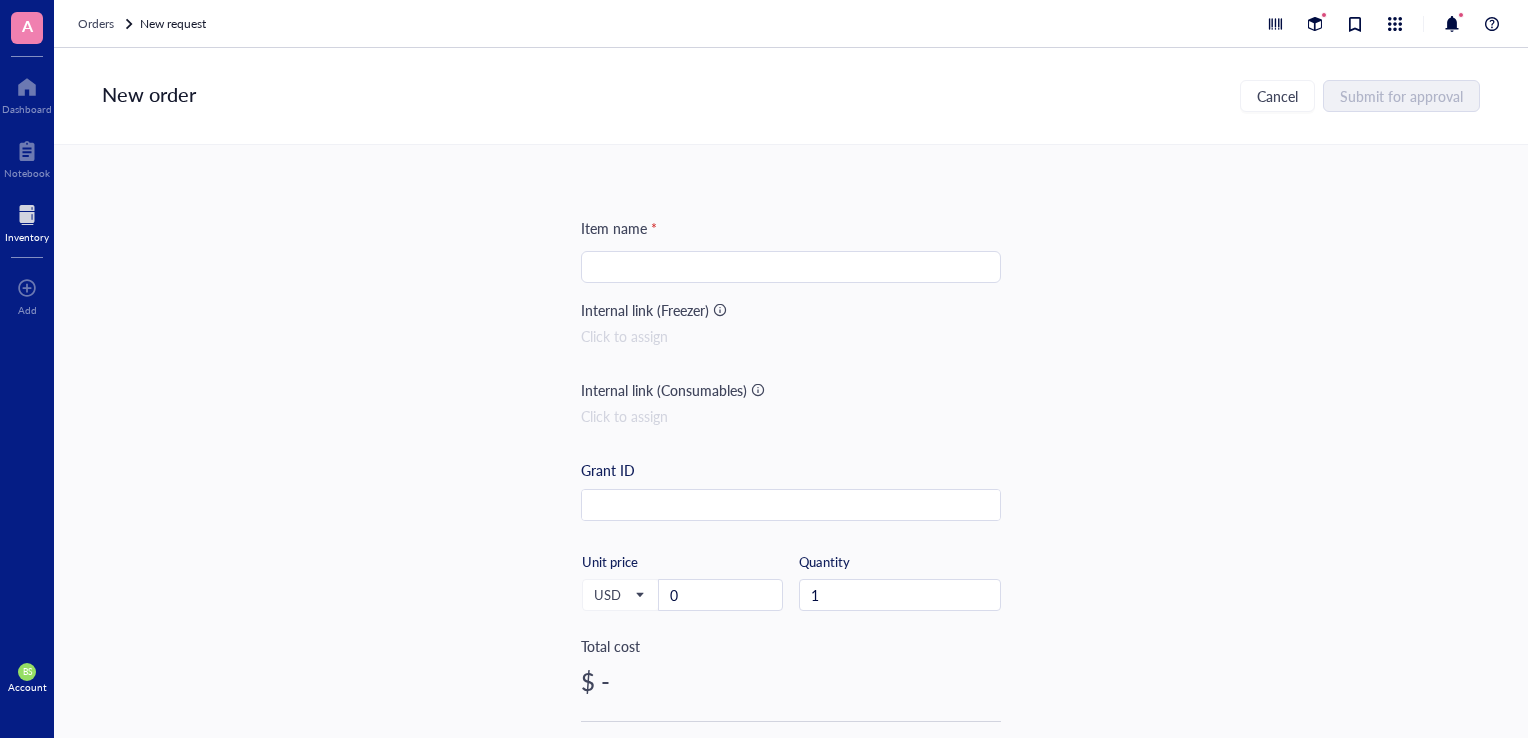 click at bounding box center (791, 267) 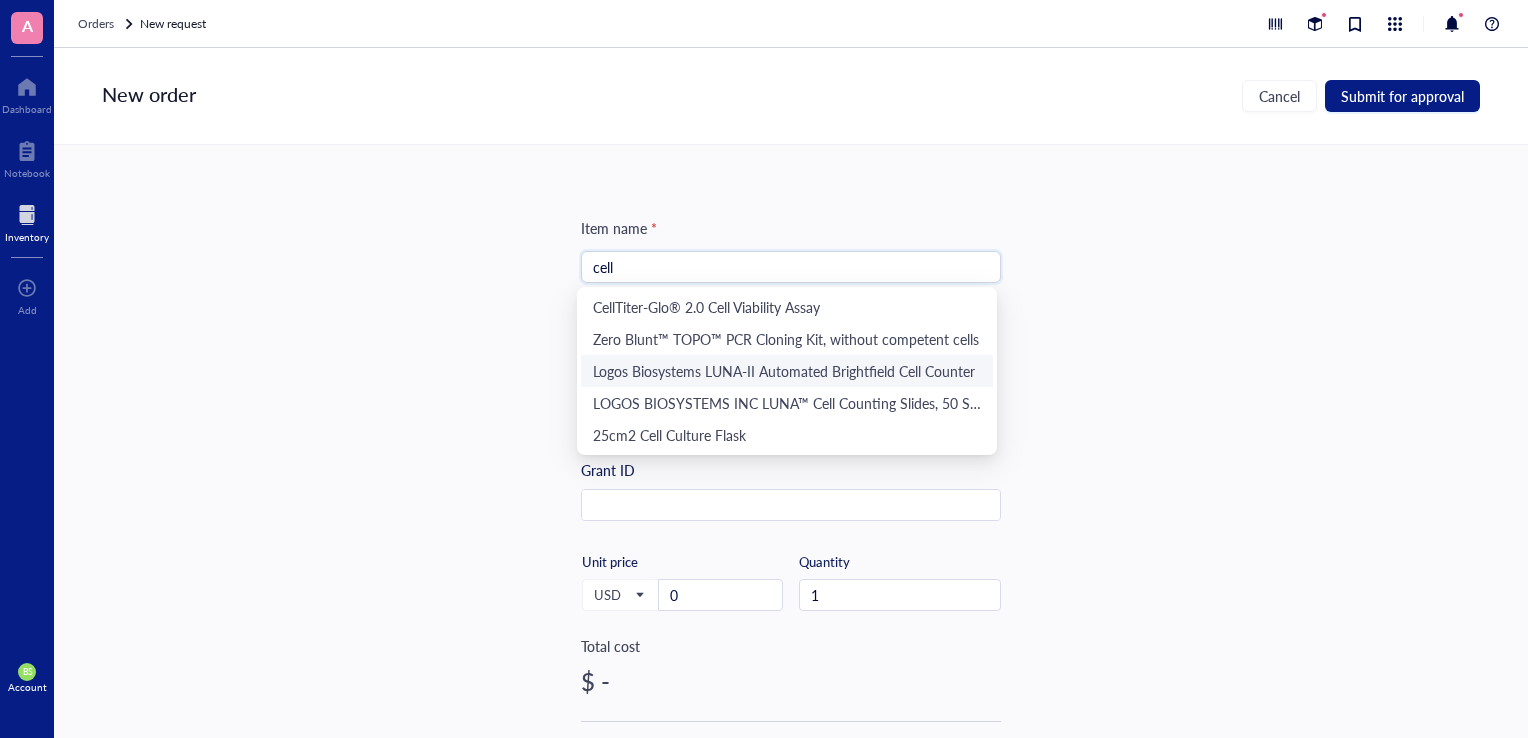 click on "Logos Biosystems LUNA-II Automated Brightfield Cell Counter" at bounding box center [787, 371] 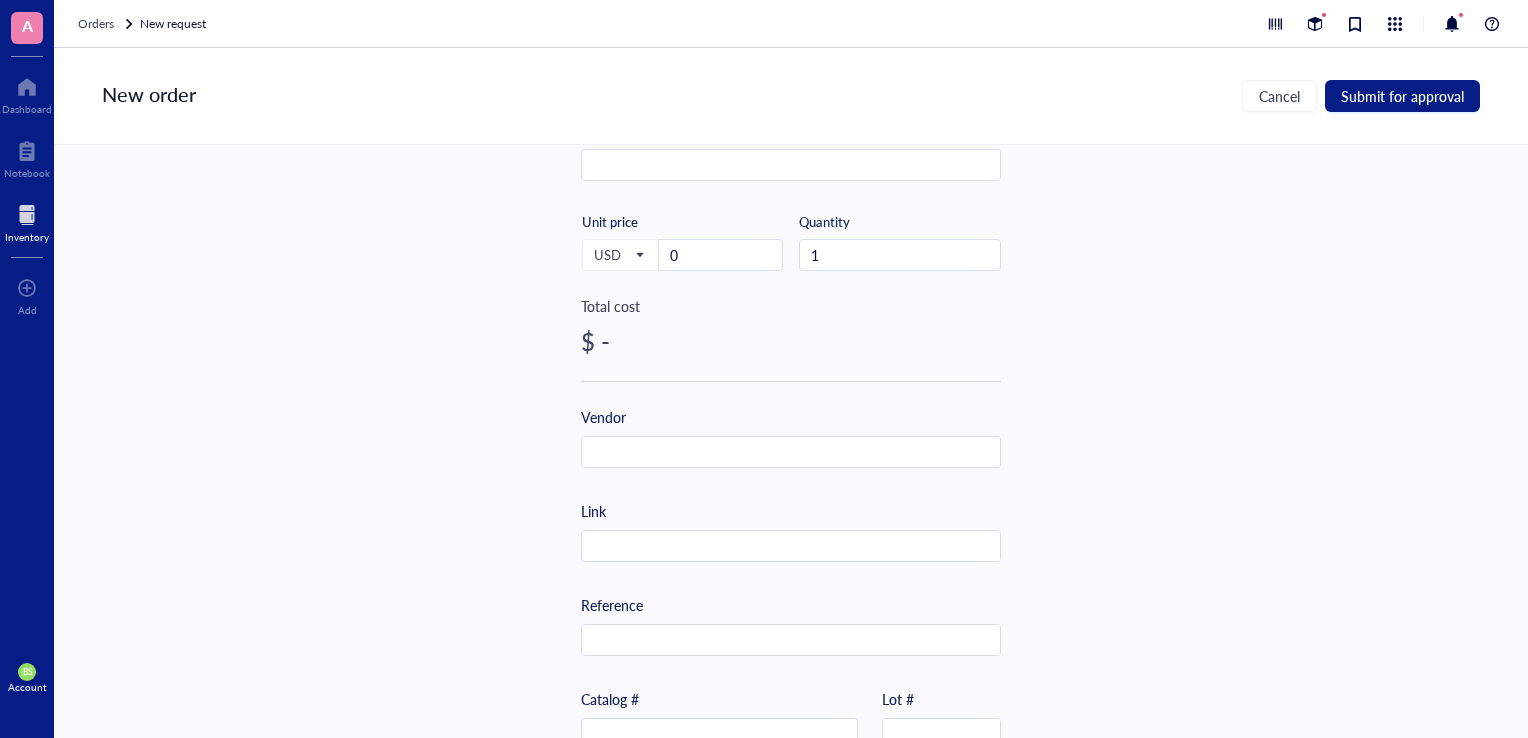 scroll, scrollTop: 0, scrollLeft: 0, axis: both 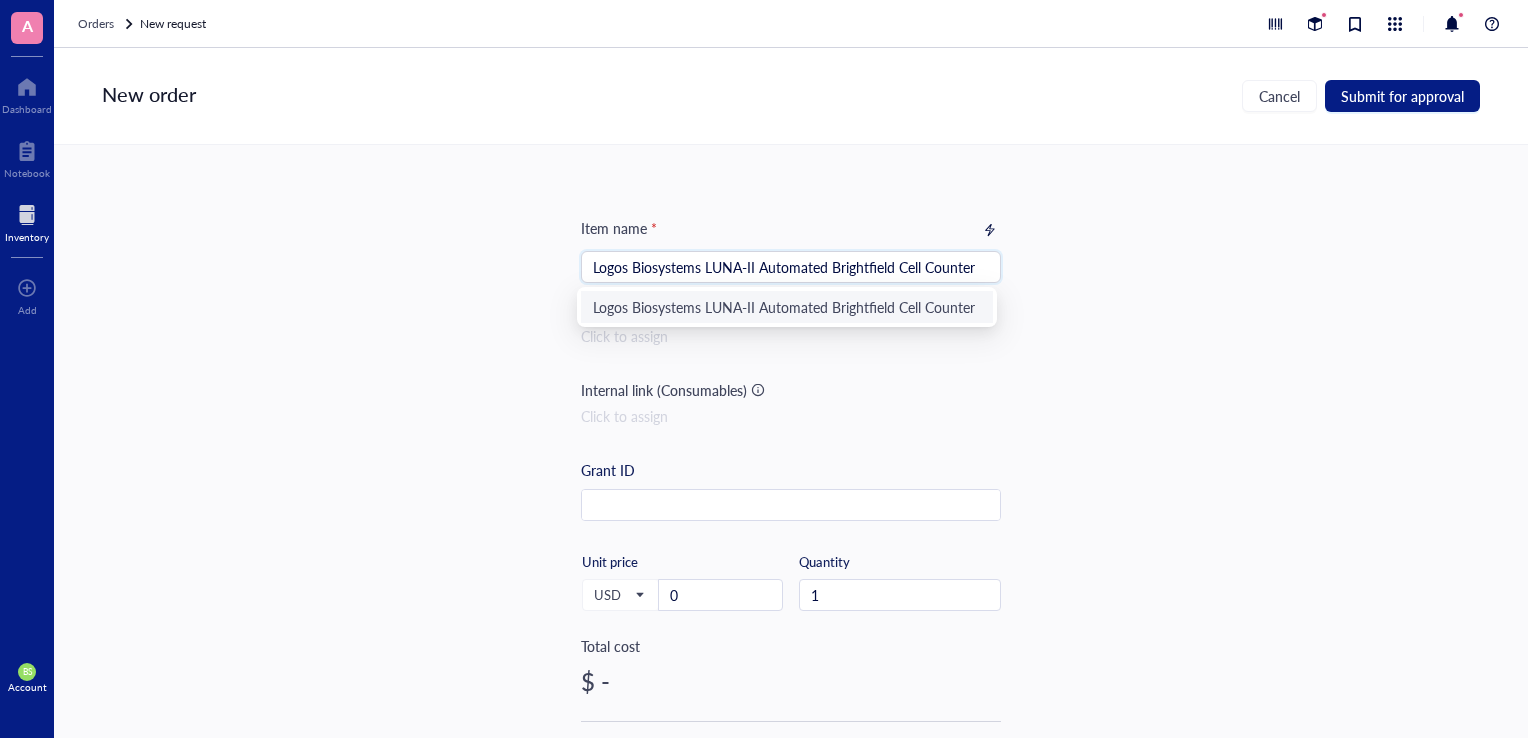 drag, startPoint x: 590, startPoint y: 270, endPoint x: 998, endPoint y: 278, distance: 408.07843 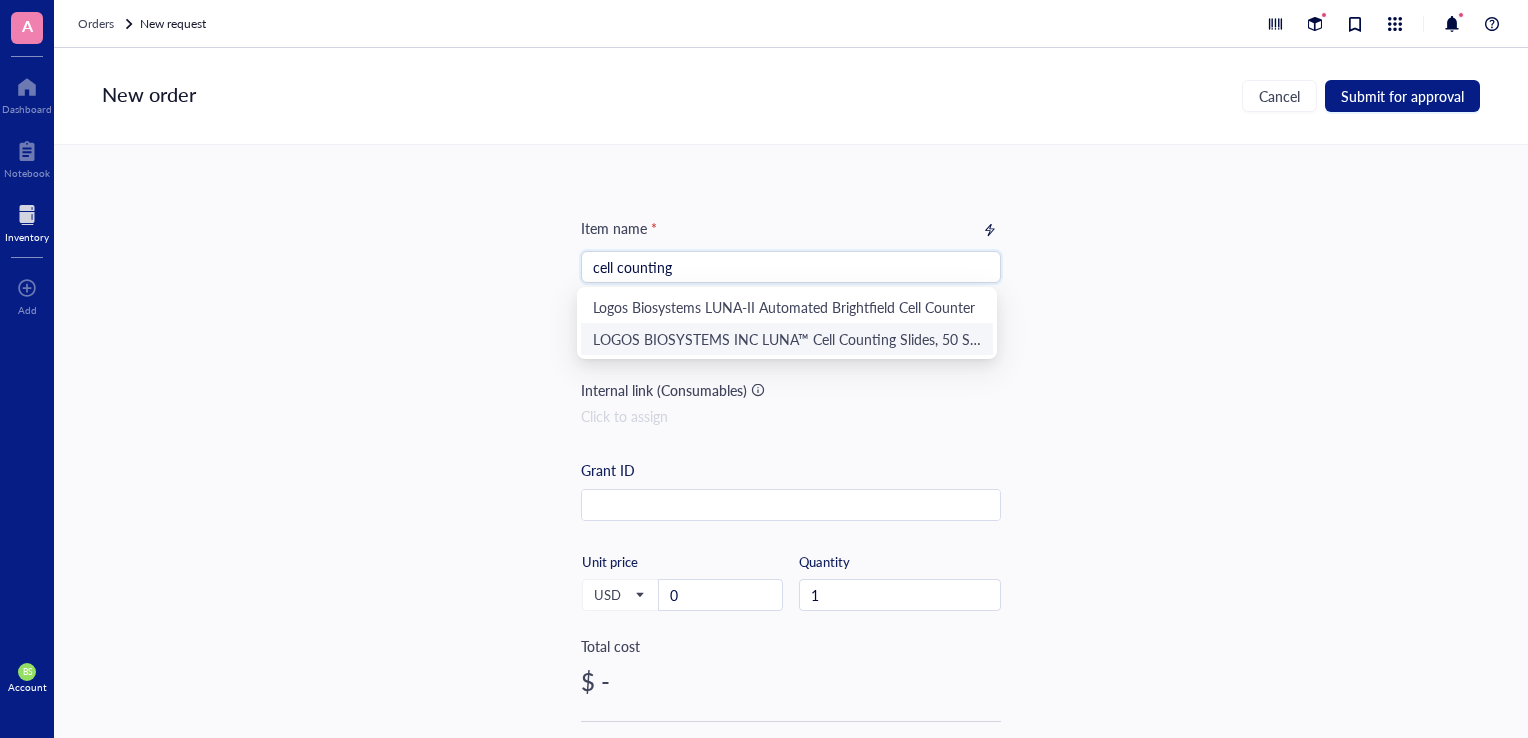 click on "LOGOS BIOSYSTEMS INC LUNA™ Cell Counting Slides, 50 Slides (1 box)" at bounding box center [787, 339] 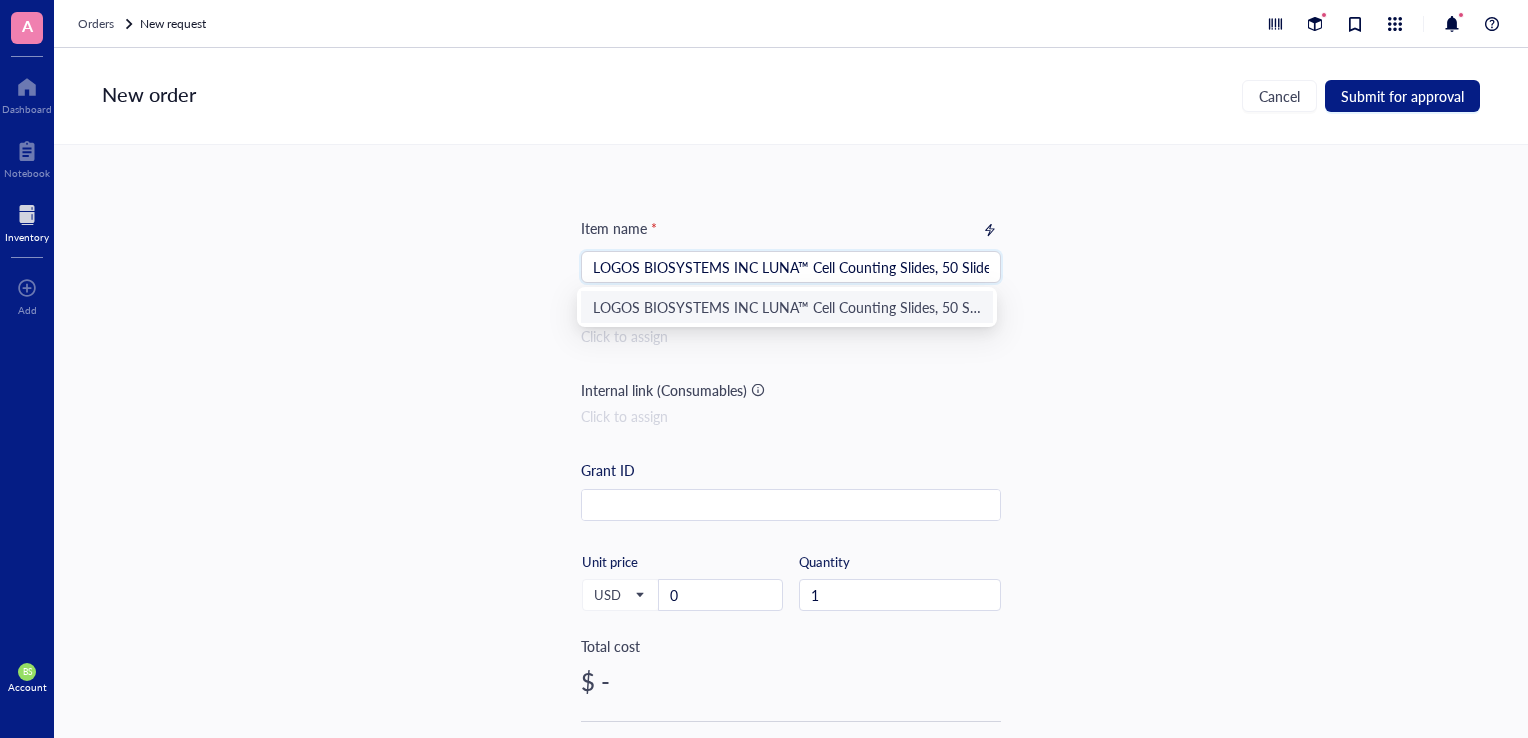 drag, startPoint x: 585, startPoint y: 268, endPoint x: 1112, endPoint y: 276, distance: 527.0607 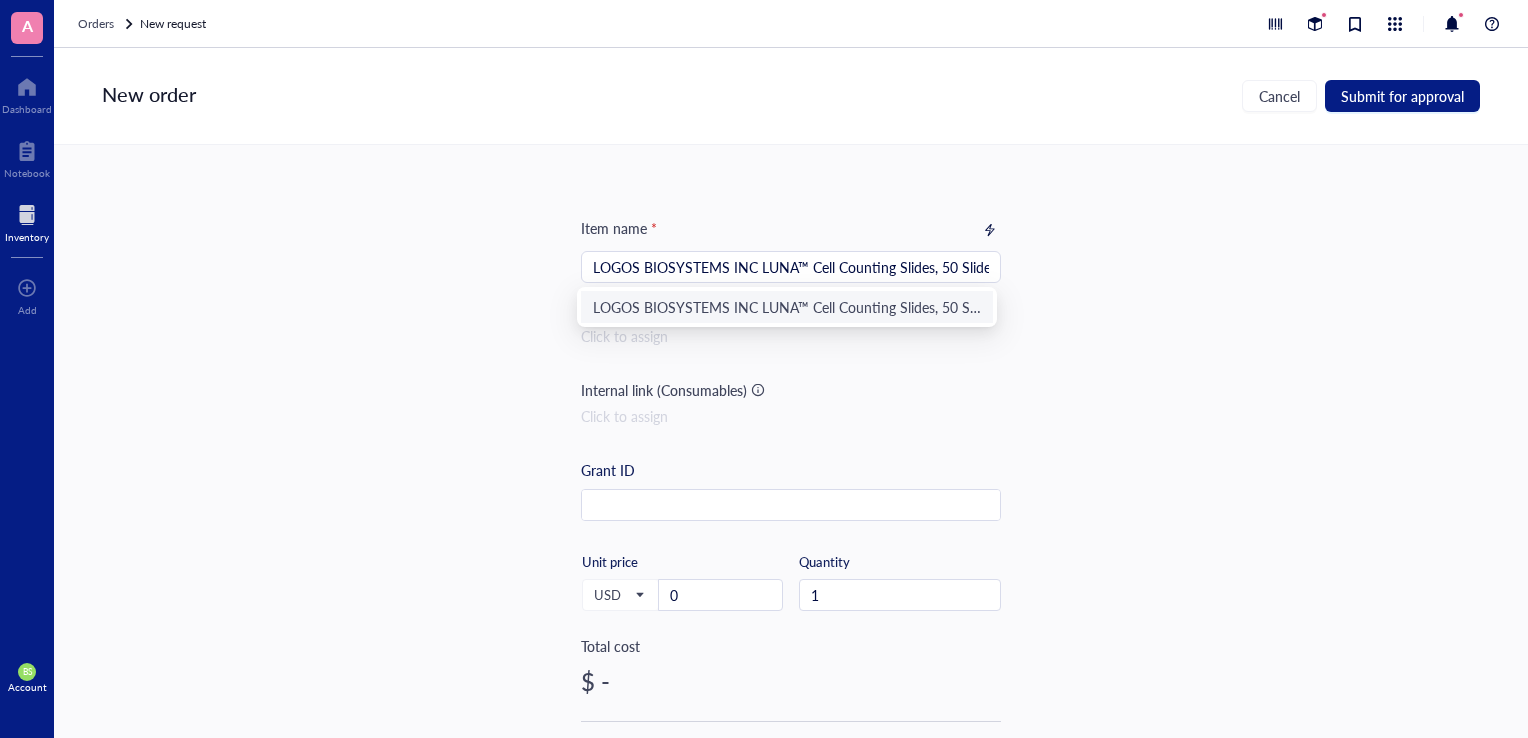 drag, startPoint x: 587, startPoint y: 266, endPoint x: 967, endPoint y: 251, distance: 380.29593 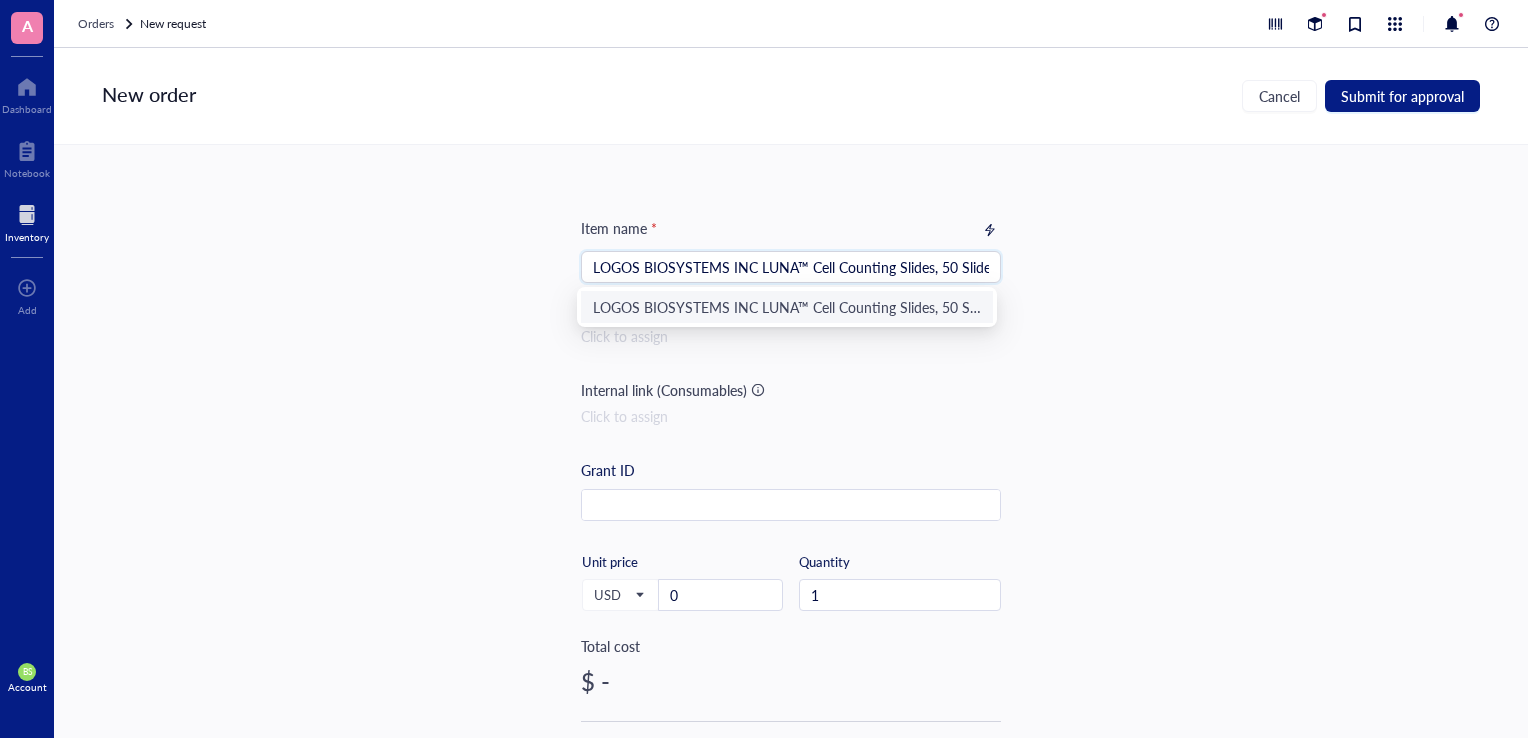 click on "LOGOS BIOSYSTEMS INC LUNA™ Cell Counting Slides, 50 Slides (1 box)" at bounding box center [791, 267] 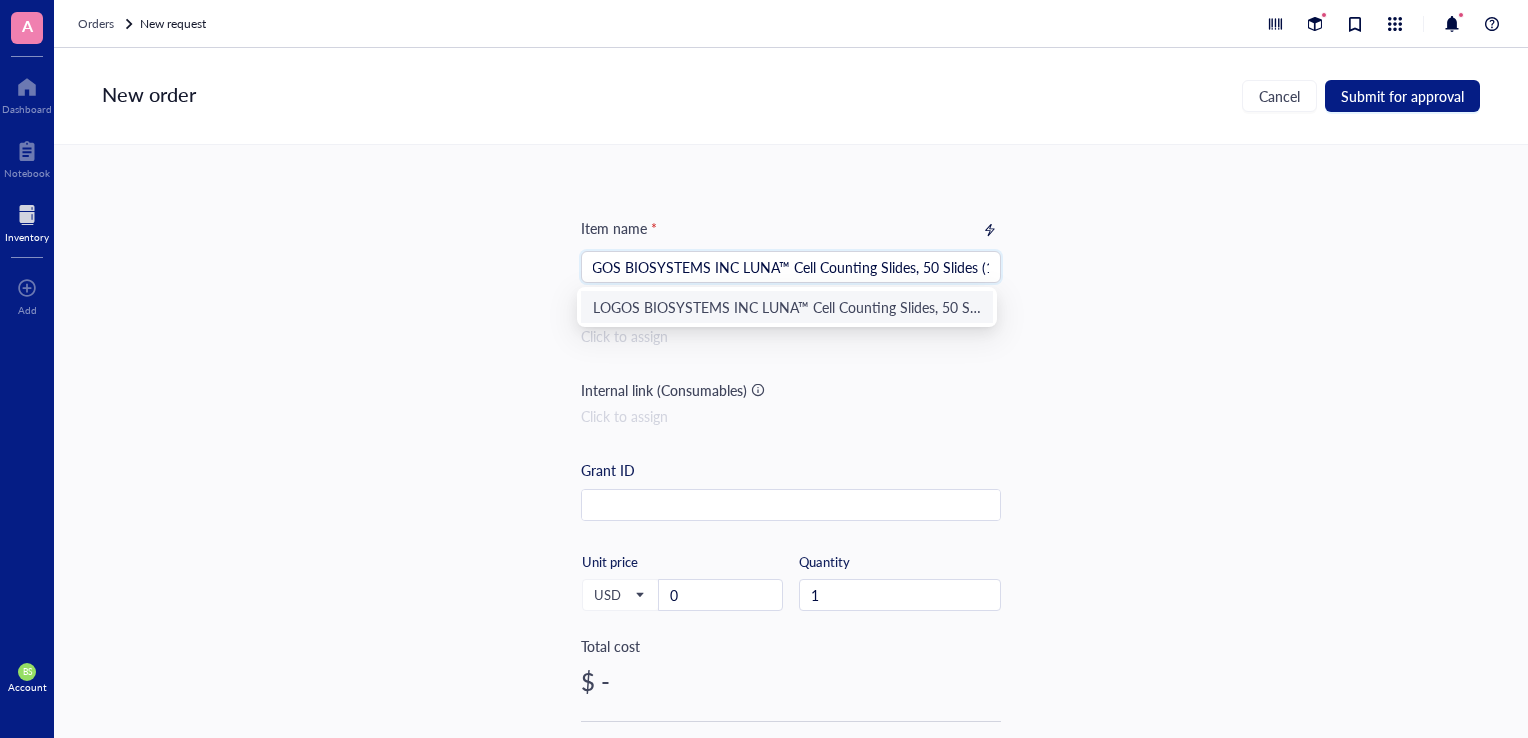 drag, startPoint x: 980, startPoint y: 269, endPoint x: 625, endPoint y: 274, distance: 355.03522 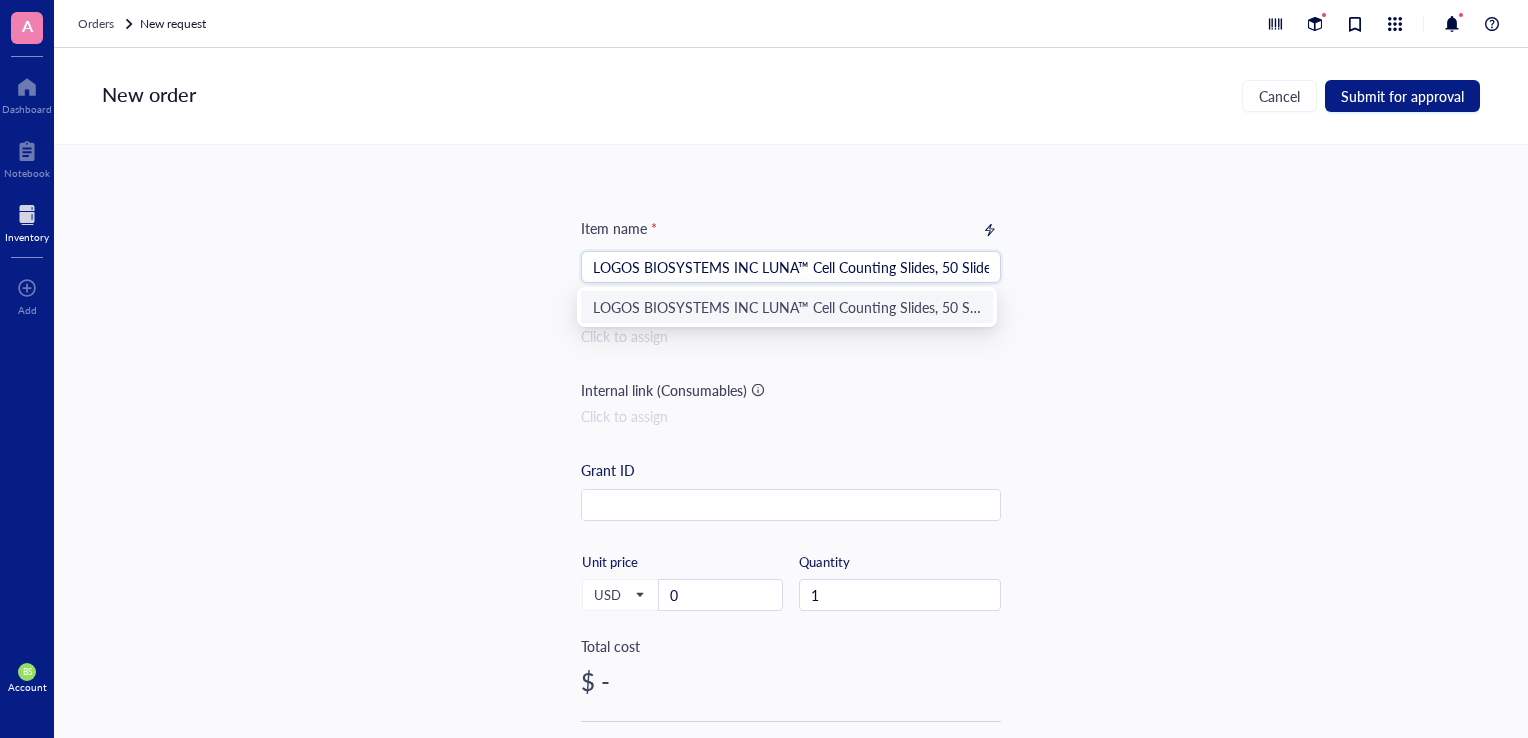 drag, startPoint x: 970, startPoint y: 270, endPoint x: 511, endPoint y: 270, distance: 459 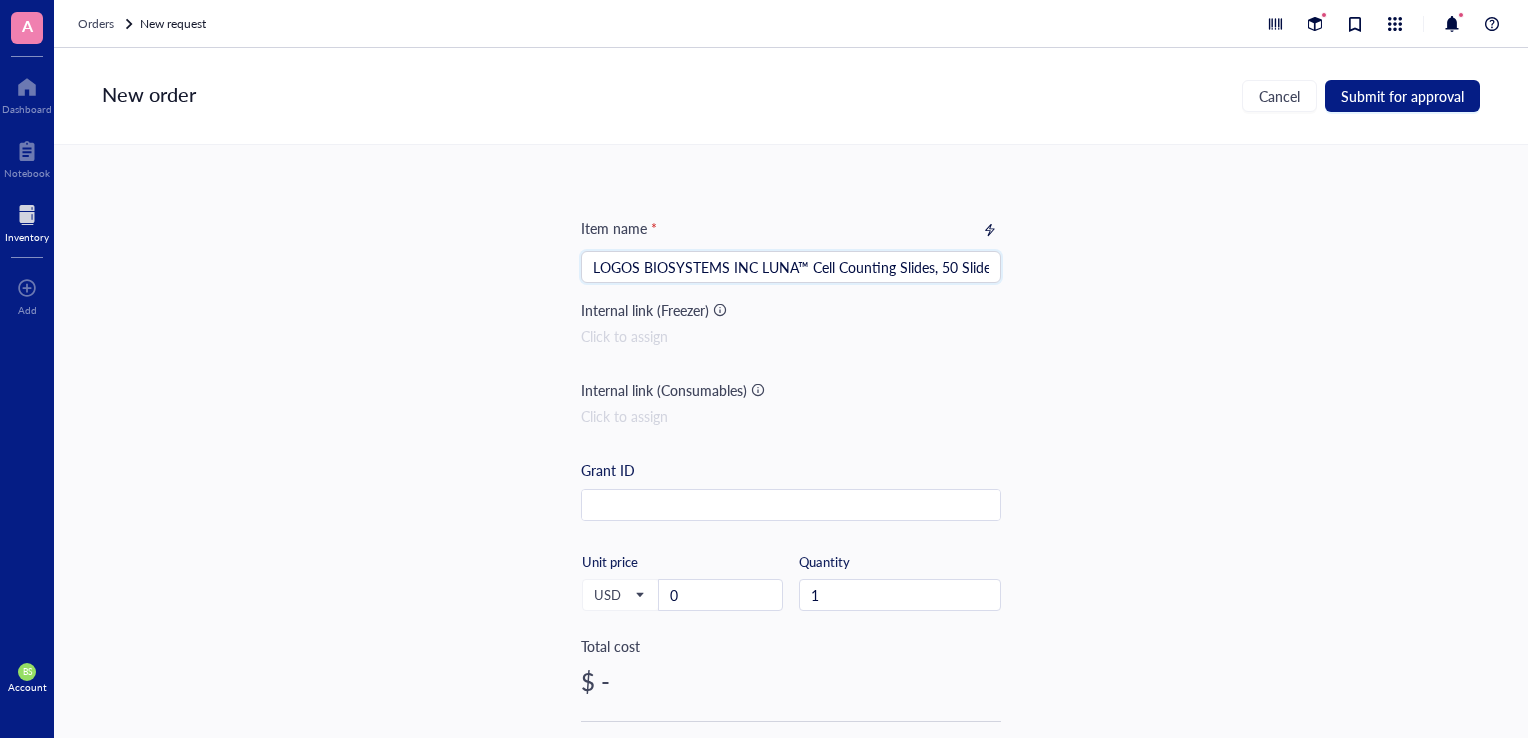 click on "Item name    * LOGOS BIOSYSTEMS INC LUNA™ Cell Counting Slides, 50 Slides (1 box) LOGOS BIOSYSTEMS INC LUNA™ Cell Counting Slides, 50 Slides (1 box) Internal link (Freezer) Click to assign Internal link (Consumables) Click to assign Grant ID USD Unit price 0 Quantity 1 Total cost $   - Vendor Link Reference Catalog # Lot # Concentration Vol / Mass Notes" at bounding box center [791, 441] 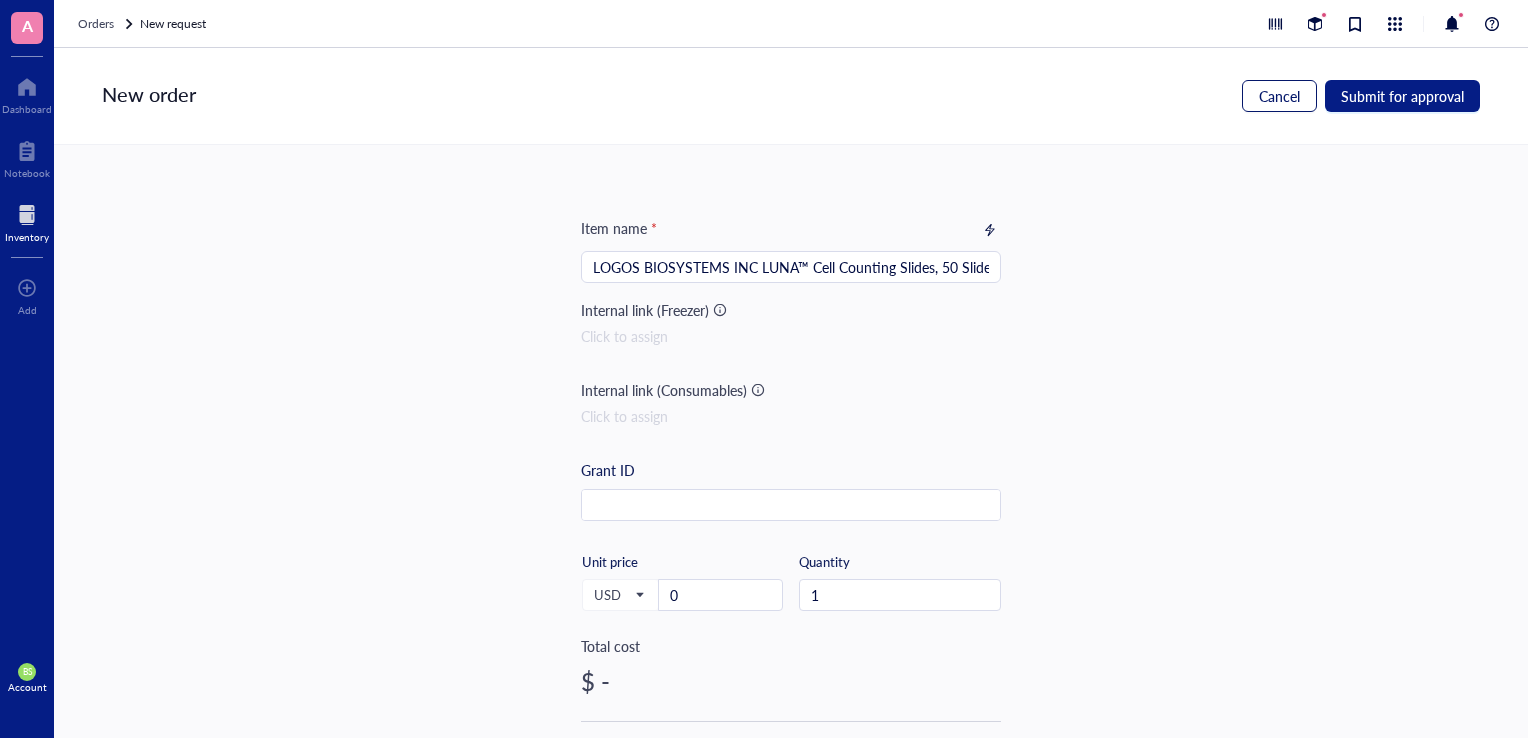 click on "Cancel" at bounding box center [1279, 96] 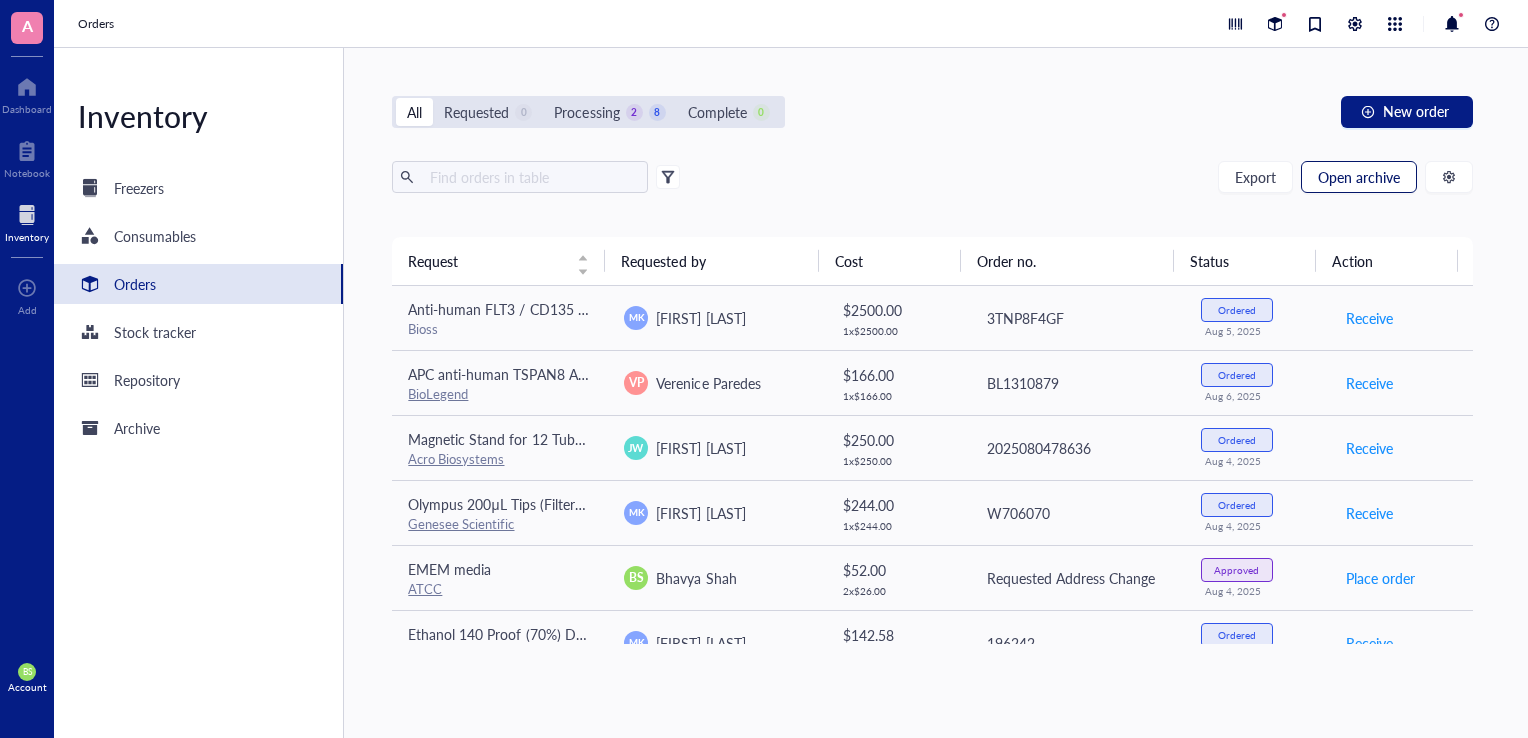 click on "Open archive" at bounding box center [1359, 177] 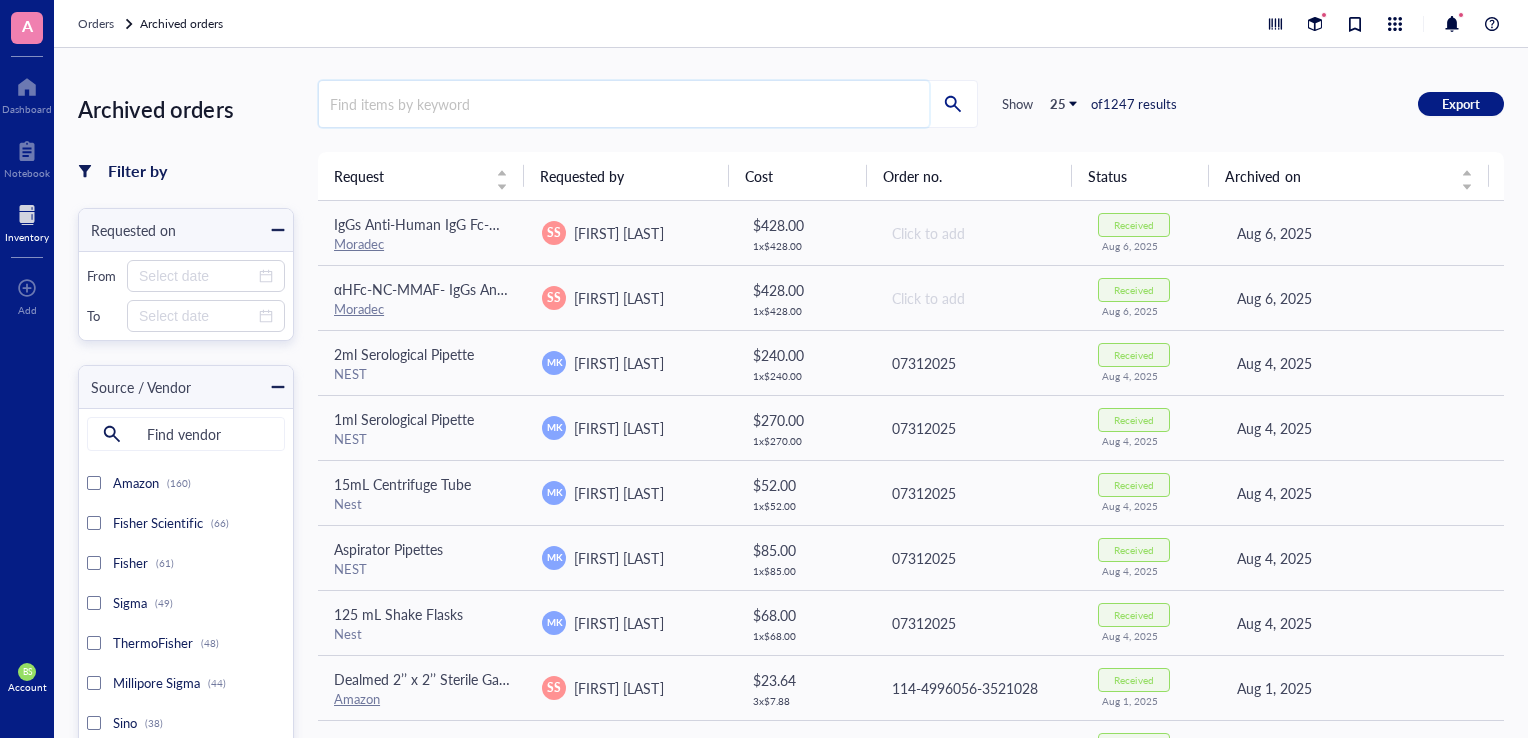 click at bounding box center (624, 104) 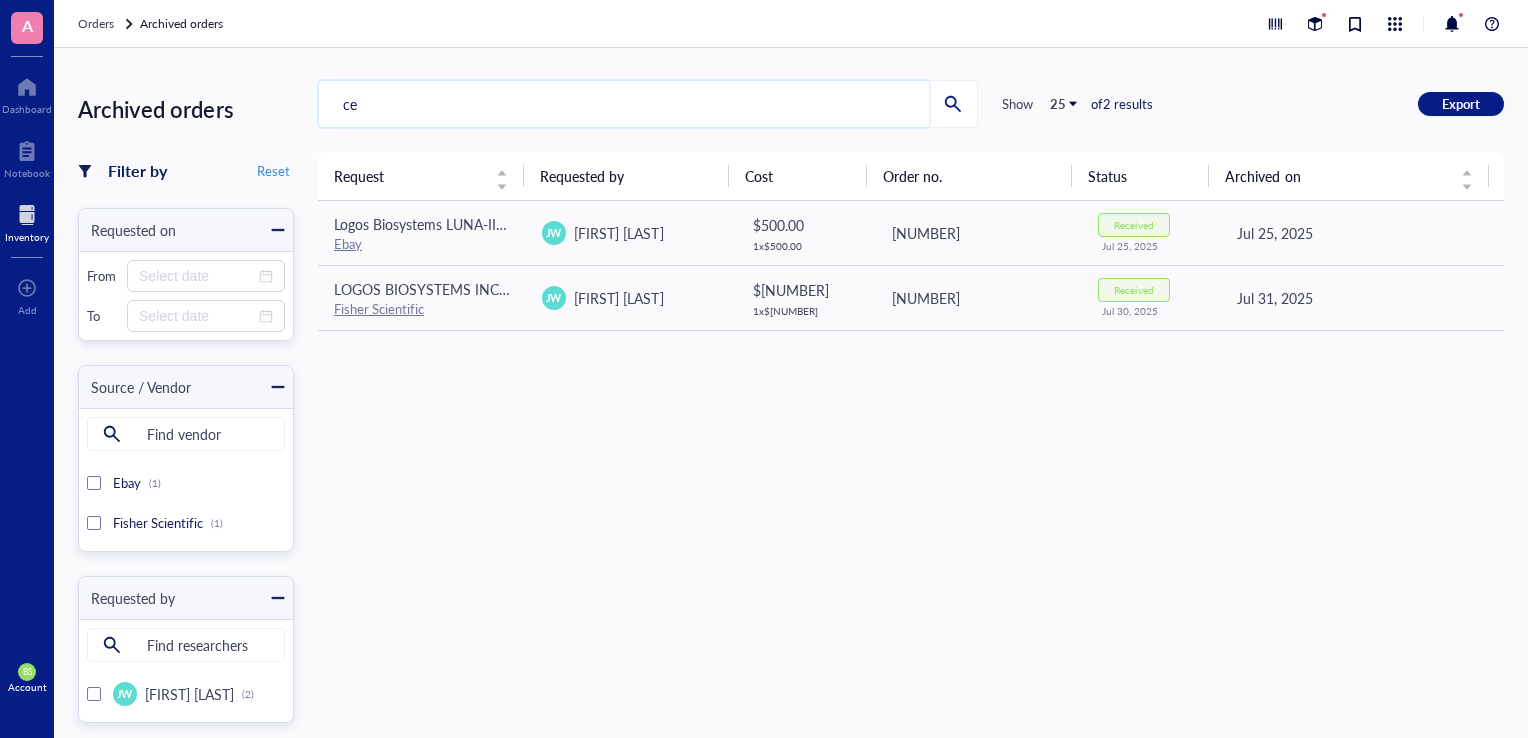 type on "c" 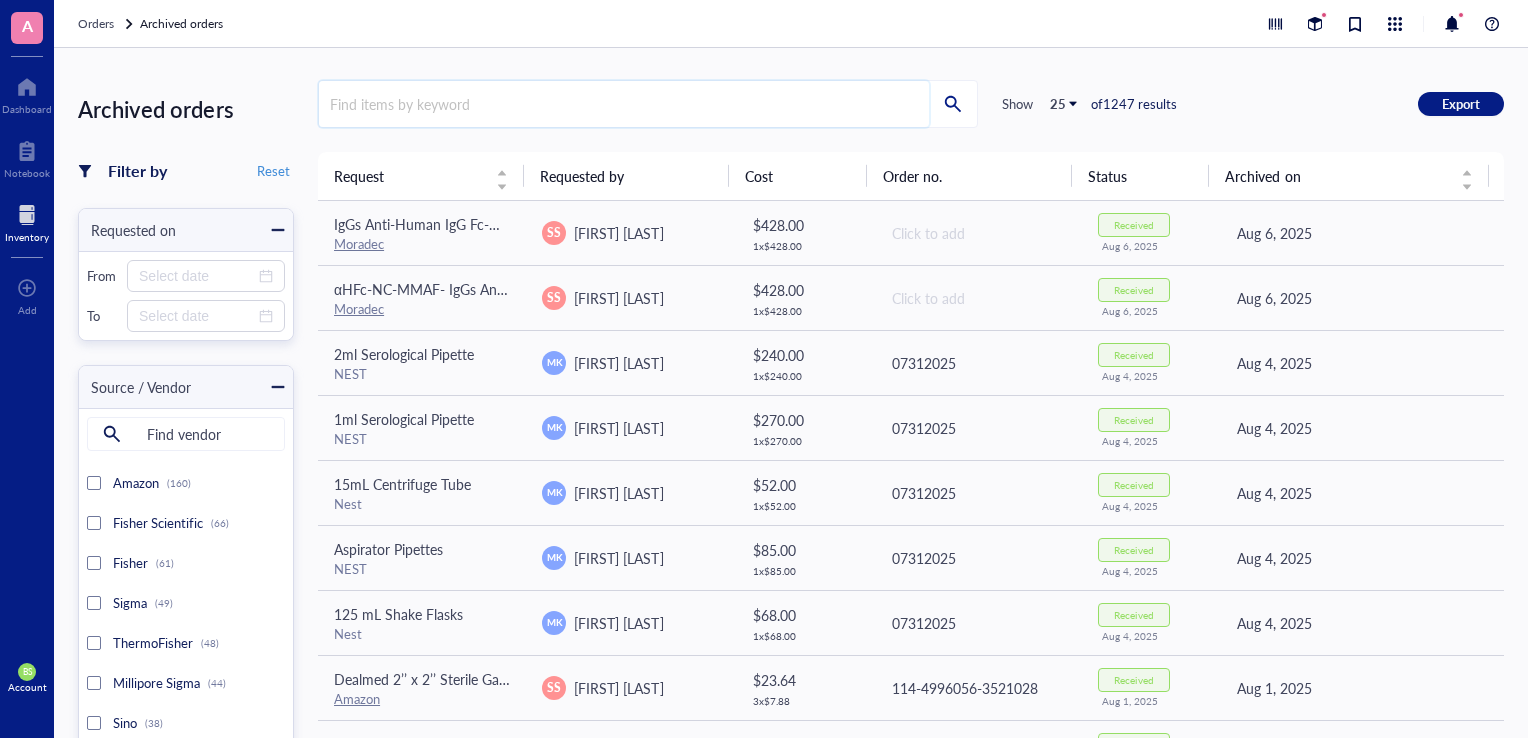 click at bounding box center [624, 104] 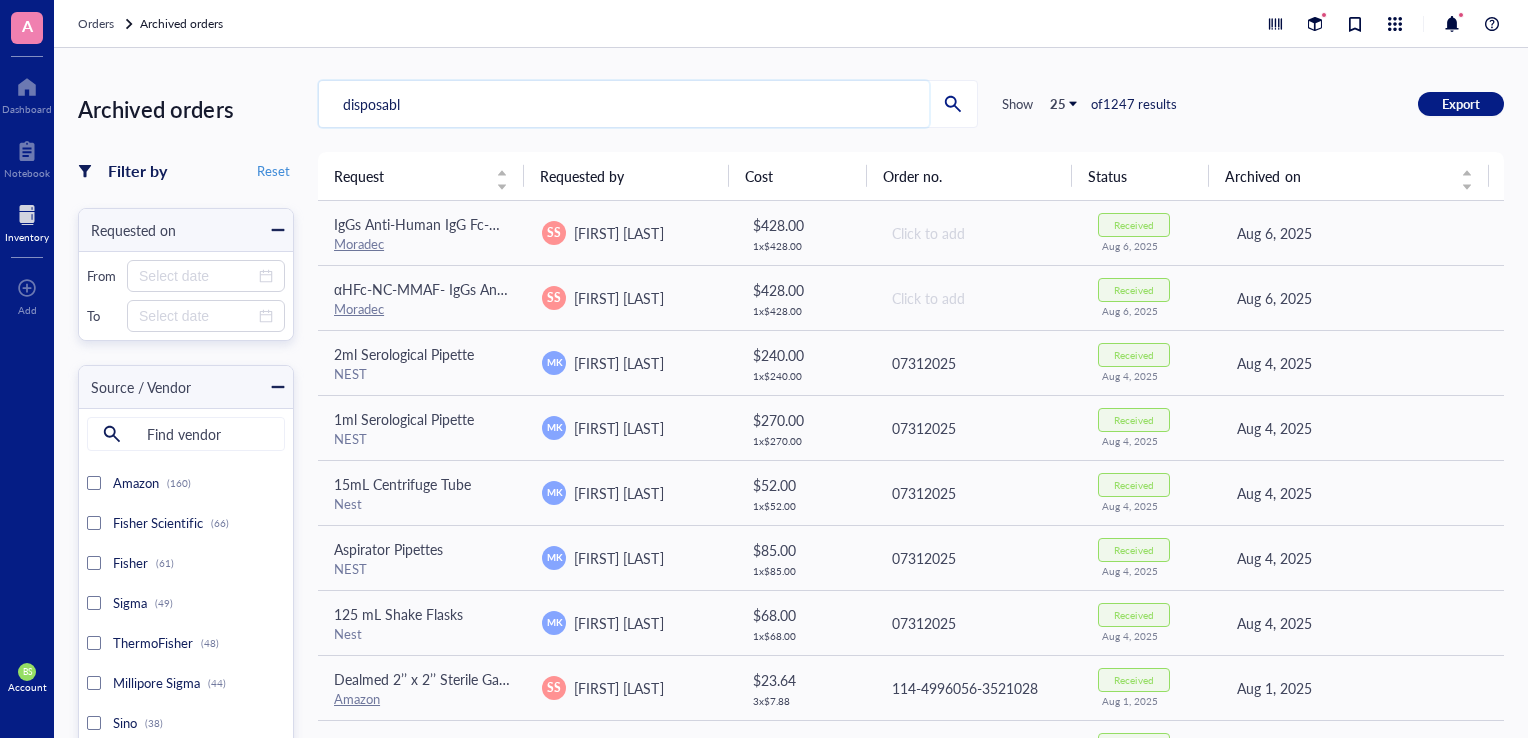 type on "disposable" 